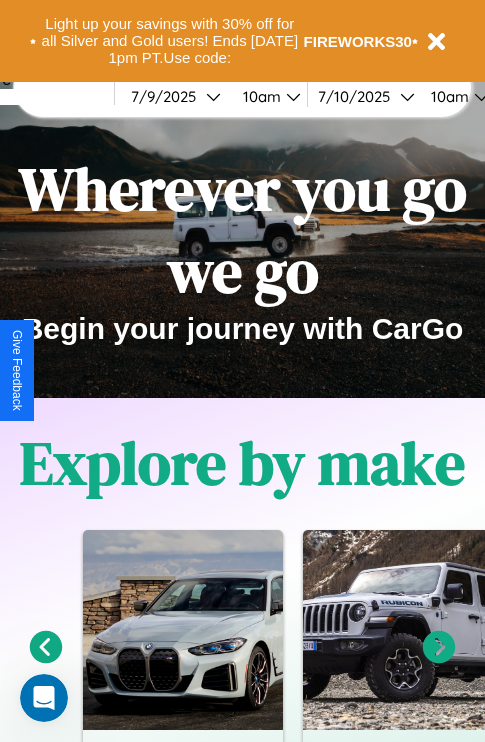 scroll, scrollTop: 308, scrollLeft: 0, axis: vertical 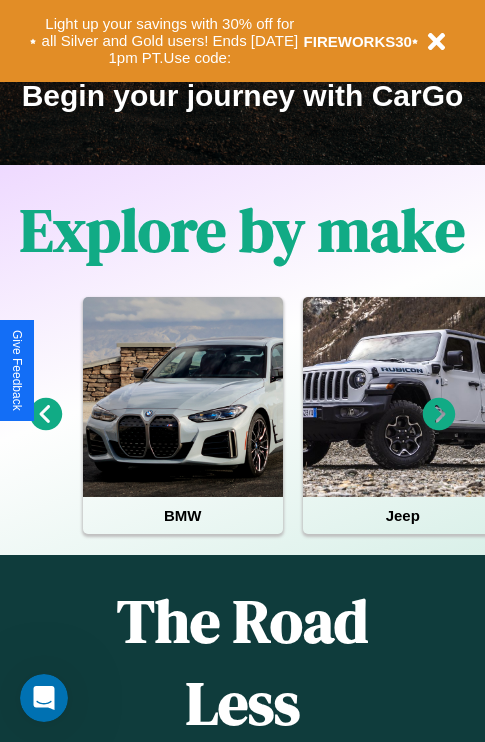 click 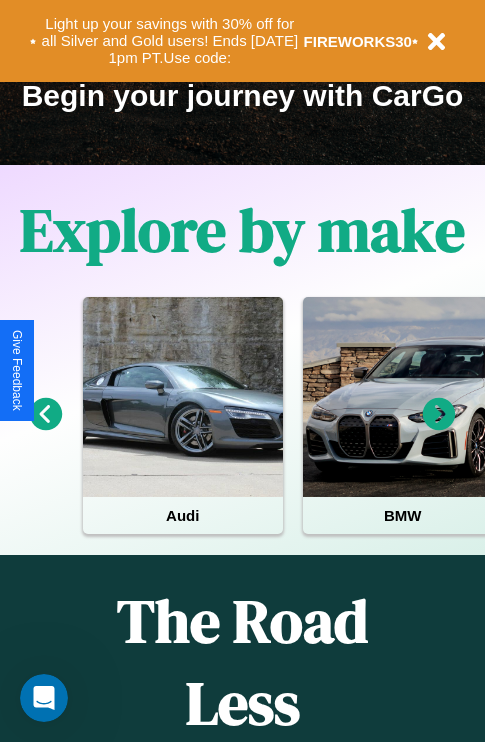 click 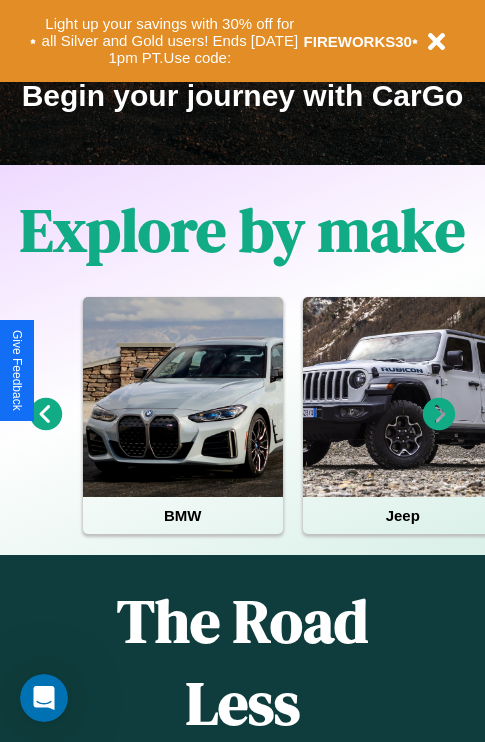 click 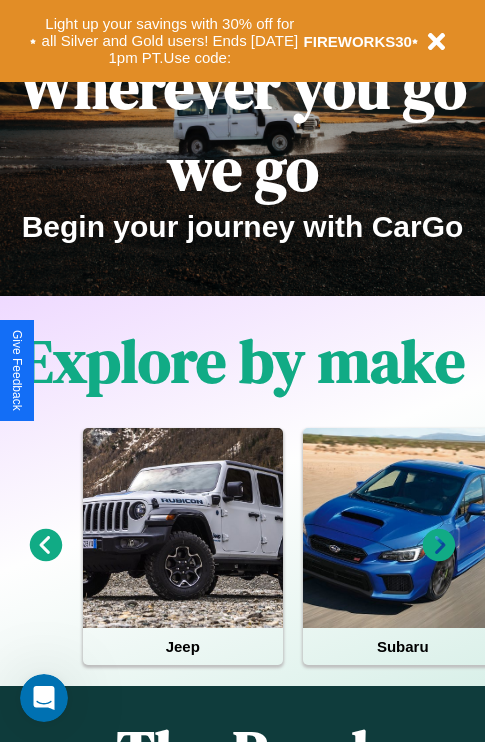 scroll, scrollTop: 0, scrollLeft: 0, axis: both 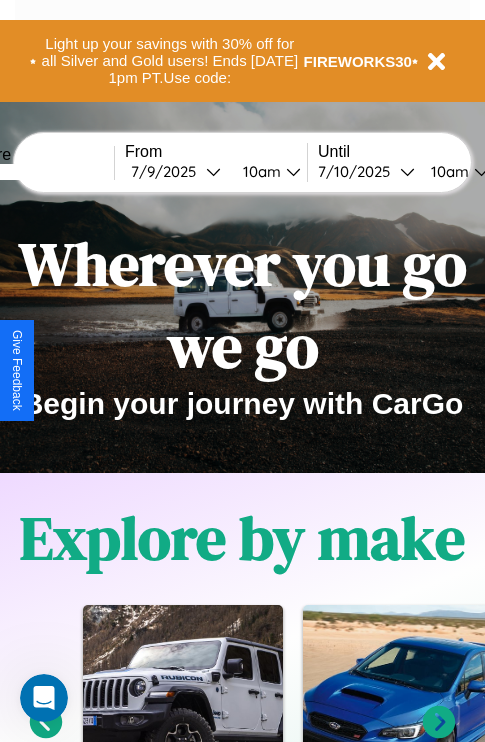 click at bounding box center (39, 172) 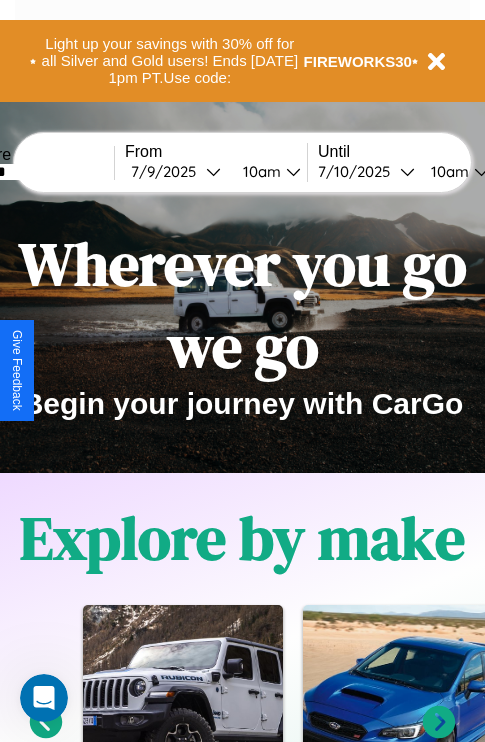 type on "*******" 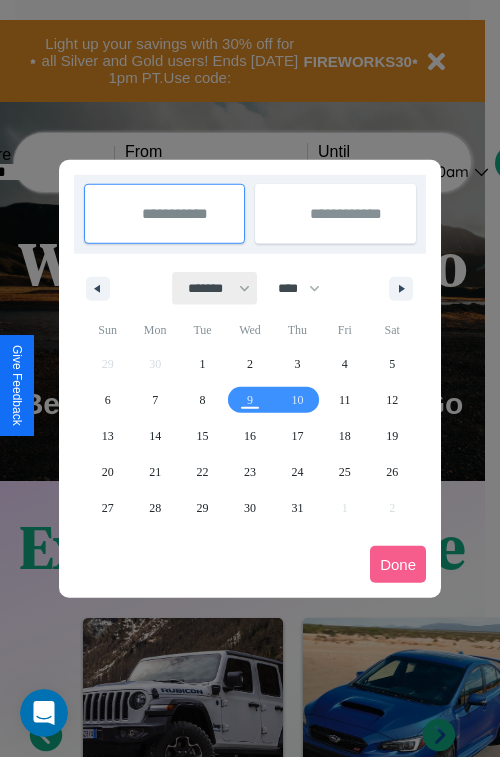 click on "******* ******** ***** ***** *** **** **** ****** ********* ******* ******** ********" at bounding box center (215, 288) 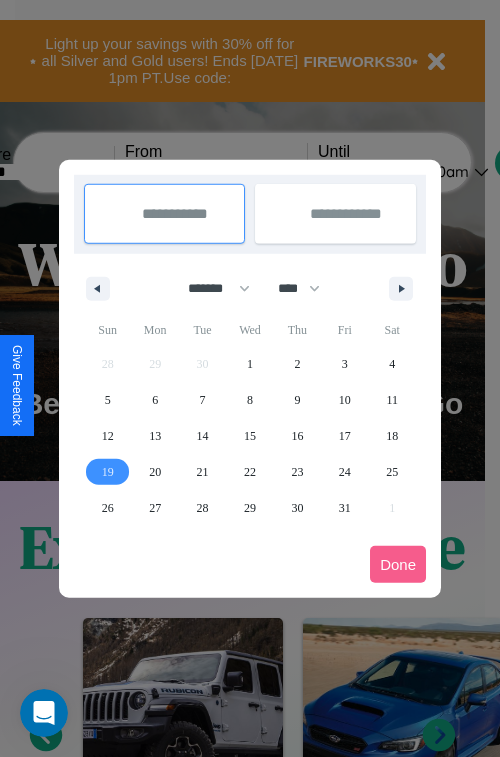 click on "19" at bounding box center [108, 472] 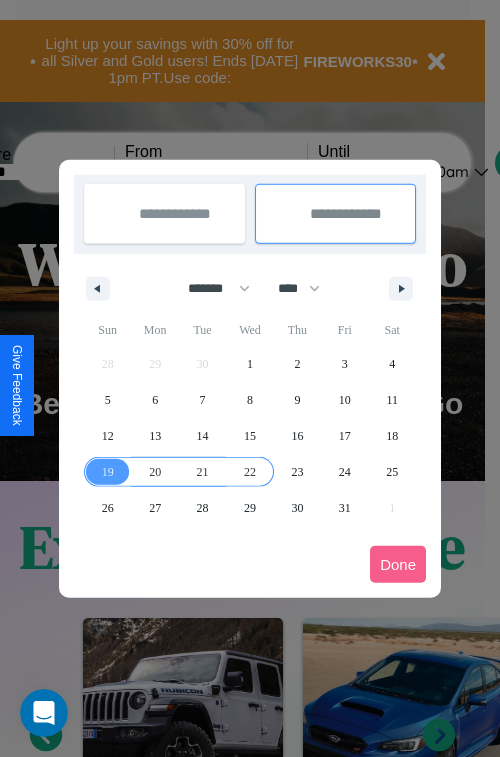 click on "22" at bounding box center (250, 472) 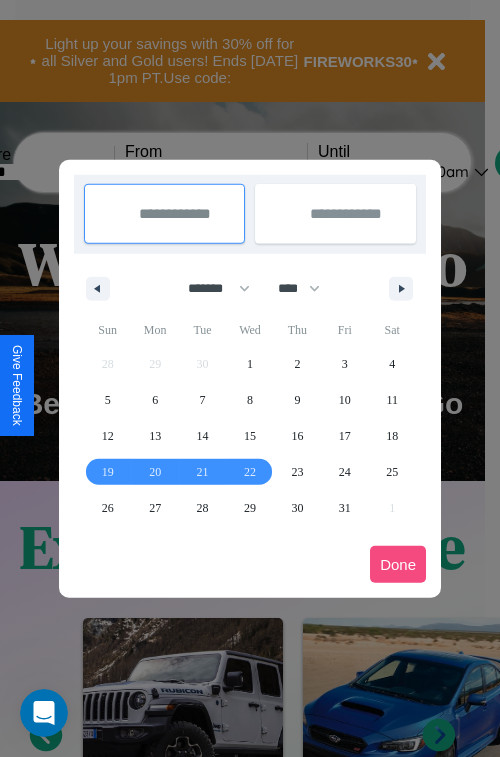 click on "Done" at bounding box center [398, 564] 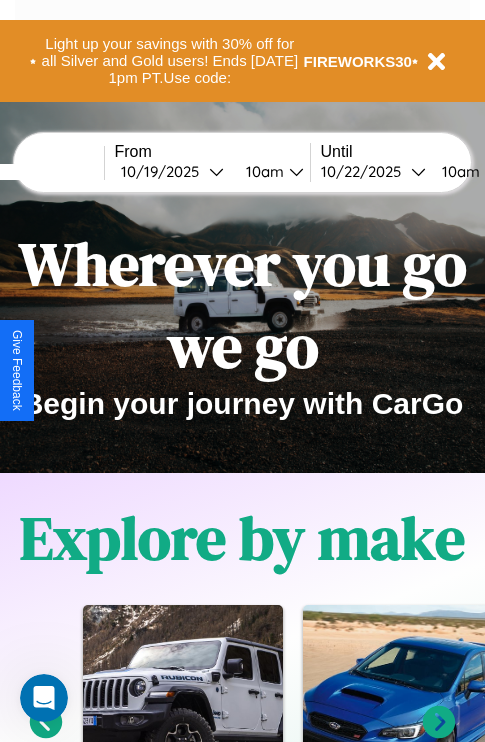 scroll, scrollTop: 0, scrollLeft: 82, axis: horizontal 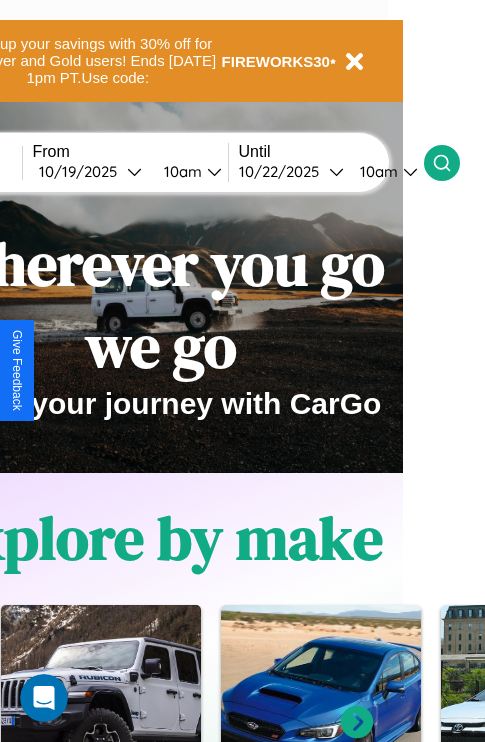 click 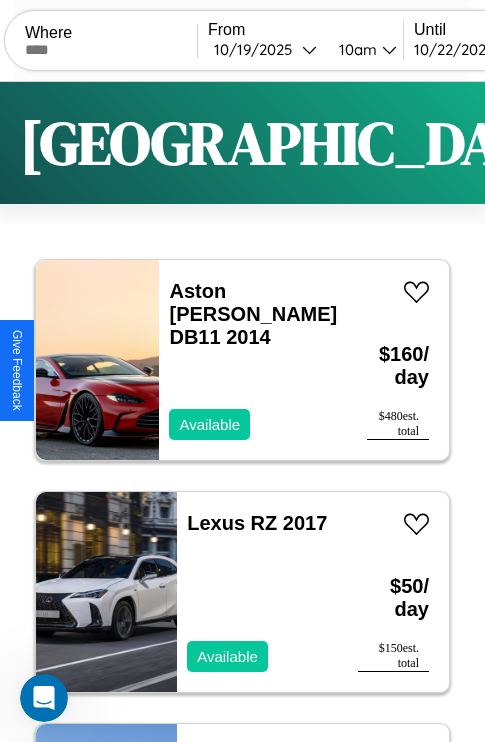 scroll, scrollTop: 66, scrollLeft: 0, axis: vertical 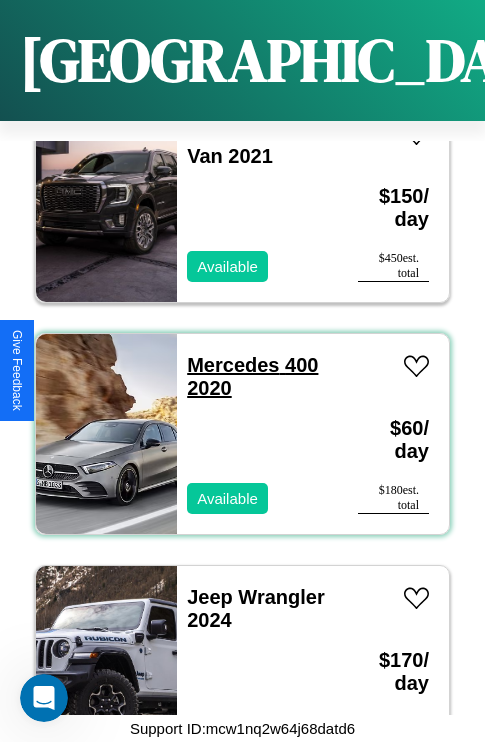click on "Mercedes   400   2020" at bounding box center (252, 376) 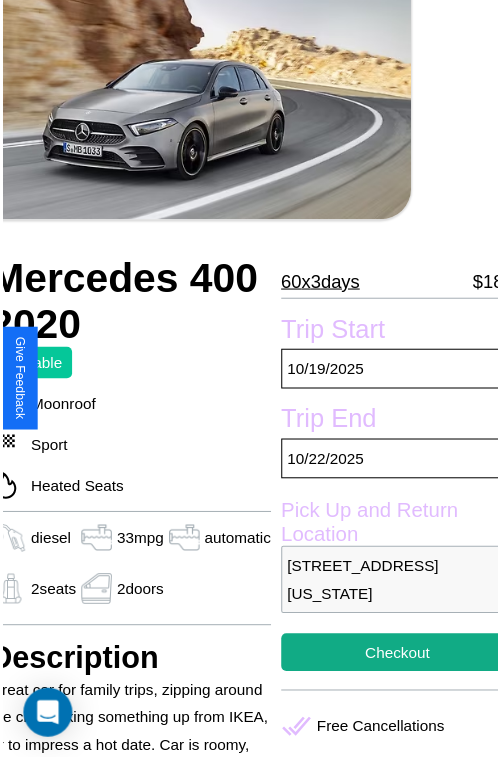 scroll, scrollTop: 129, scrollLeft: 88, axis: both 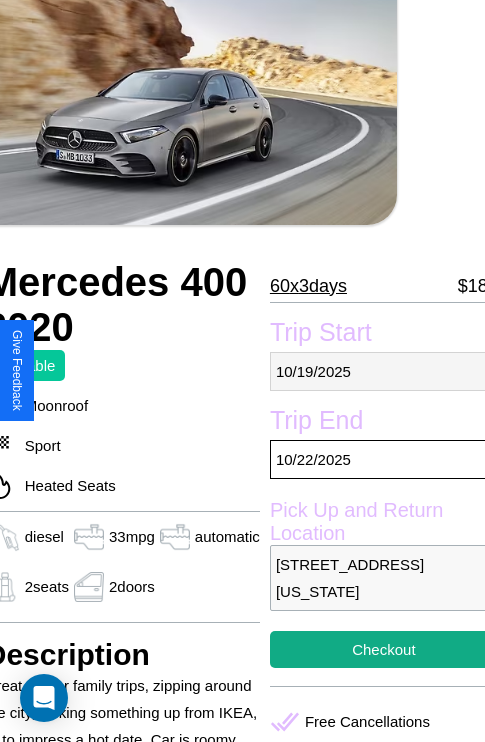 click on "10 / 19 / 2025" at bounding box center (384, 371) 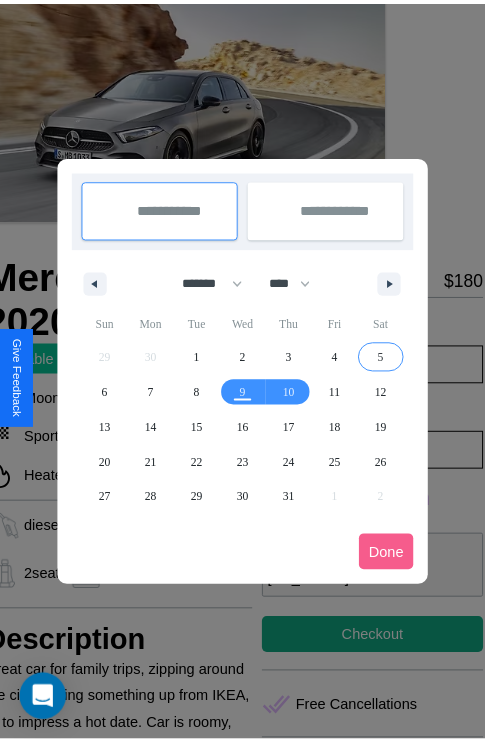 scroll, scrollTop: 0, scrollLeft: 88, axis: horizontal 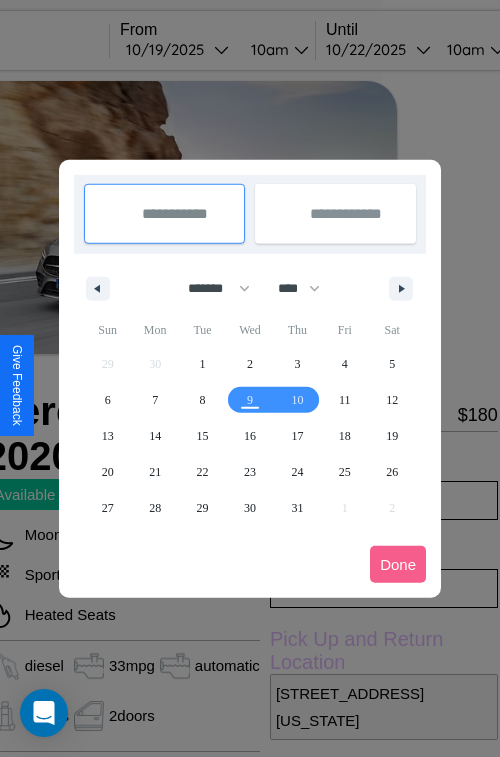 click at bounding box center [250, 378] 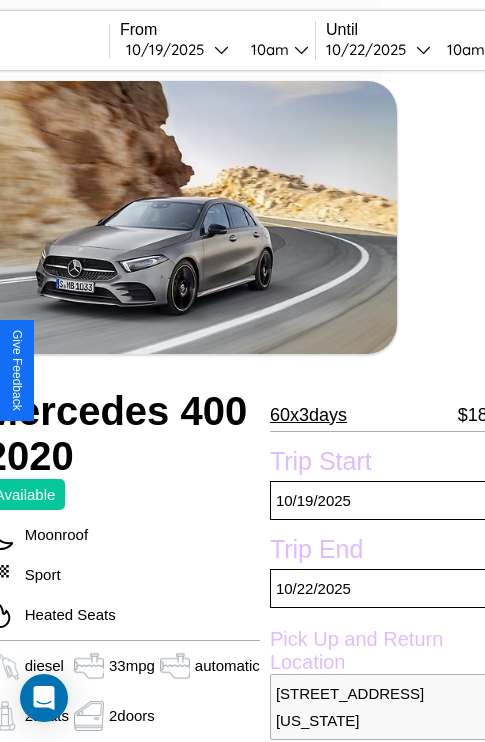 scroll, scrollTop: 407, scrollLeft: 88, axis: both 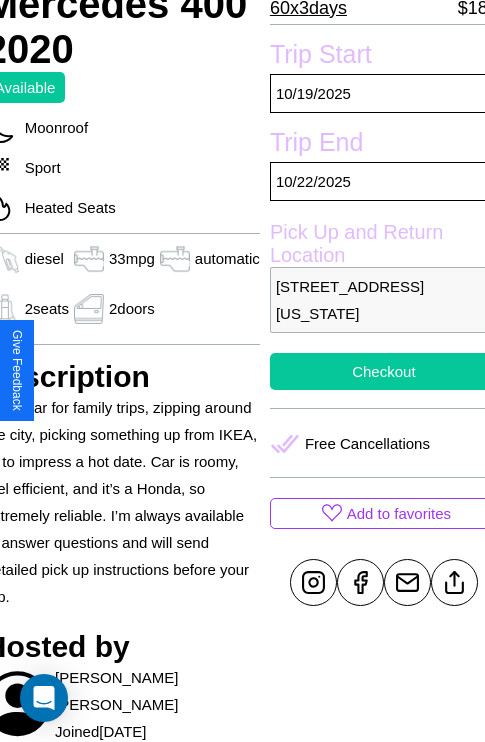 click on "Checkout" at bounding box center (384, 371) 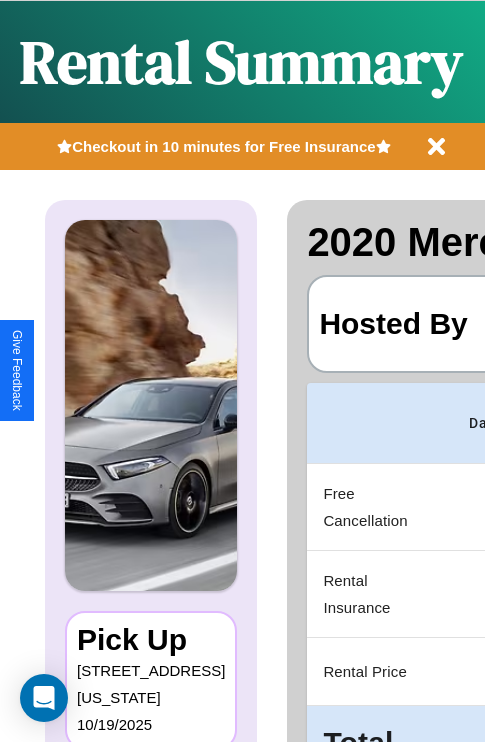 scroll, scrollTop: 0, scrollLeft: 387, axis: horizontal 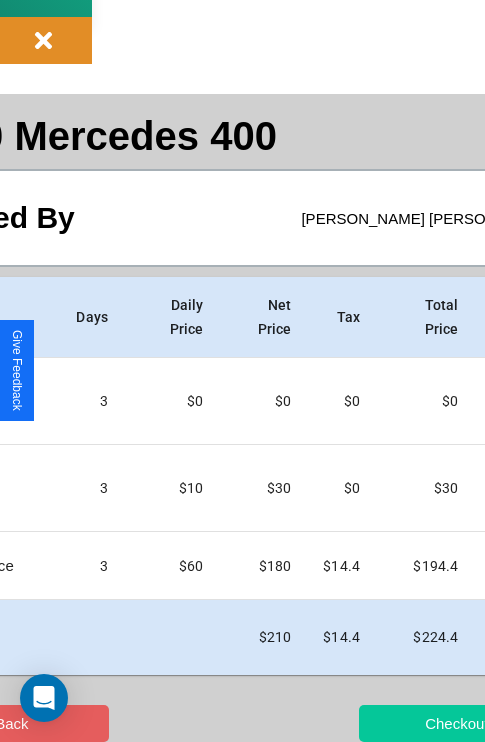 click on "Checkout" at bounding box center (456, 723) 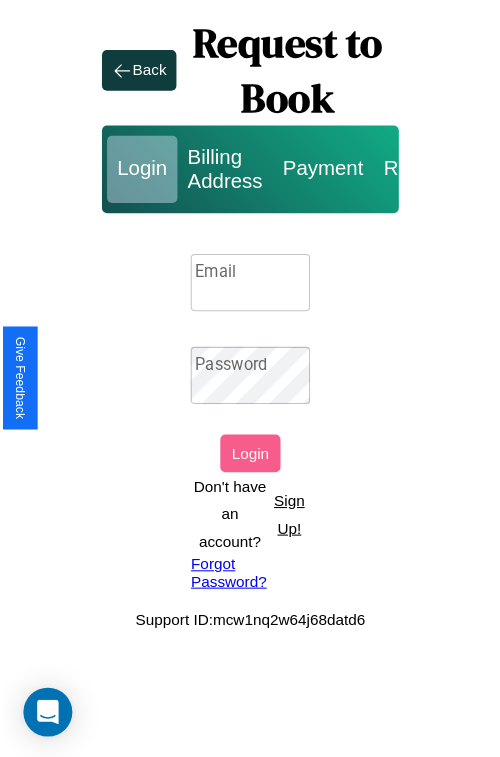 scroll, scrollTop: 0, scrollLeft: 0, axis: both 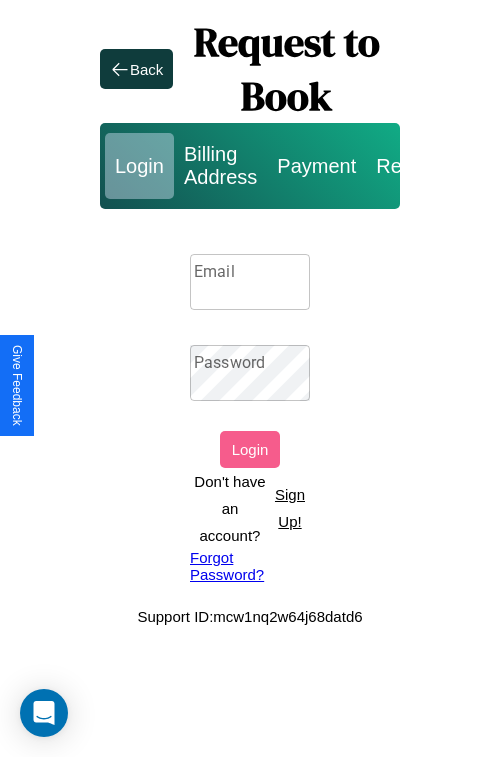 click on "Email" at bounding box center (250, 282) 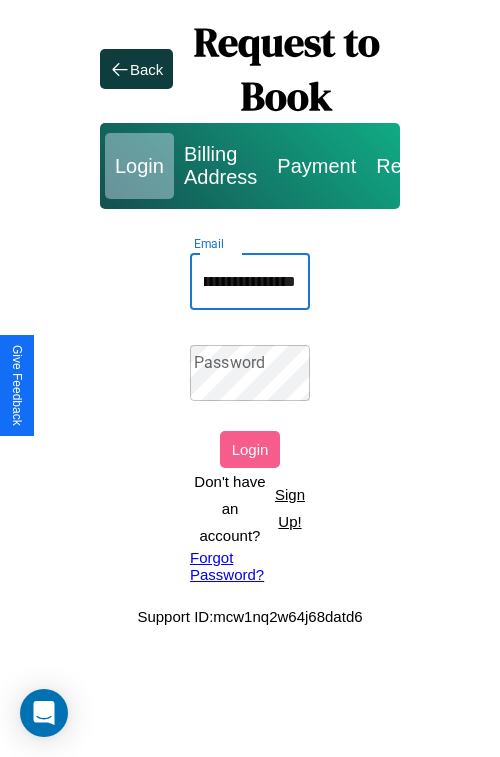 scroll, scrollTop: 0, scrollLeft: 81, axis: horizontal 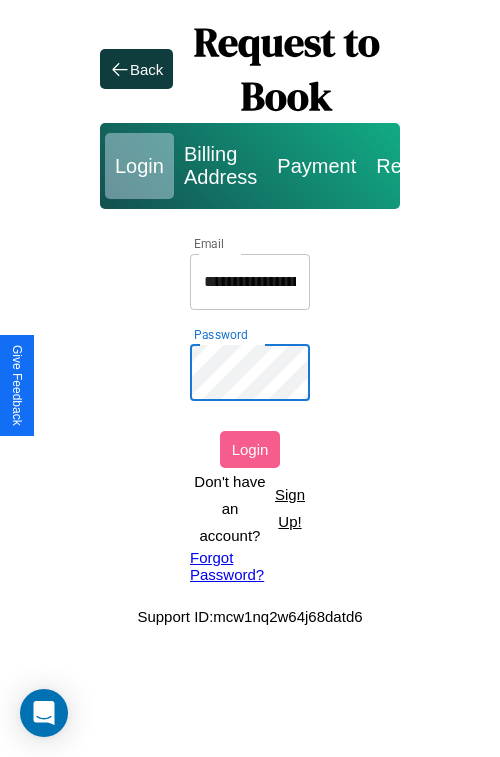 click on "Login" at bounding box center (250, 449) 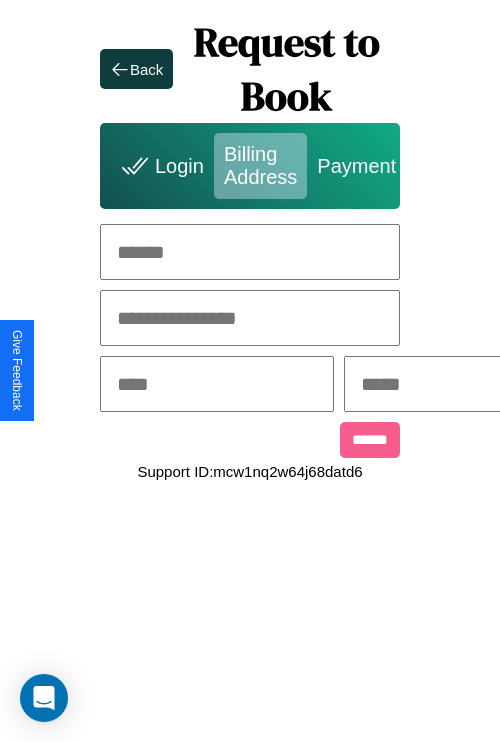 click at bounding box center [250, 252] 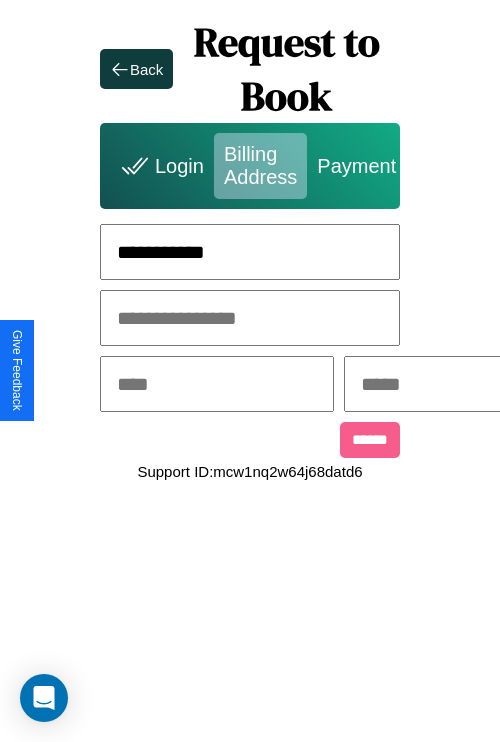 type on "**********" 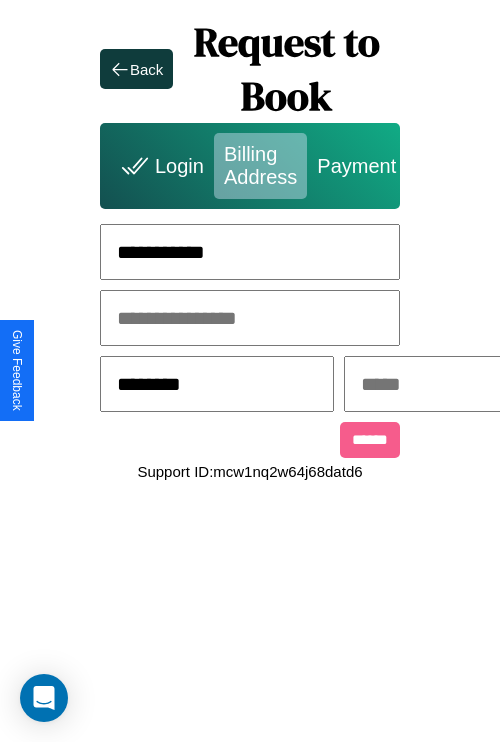 type on "********" 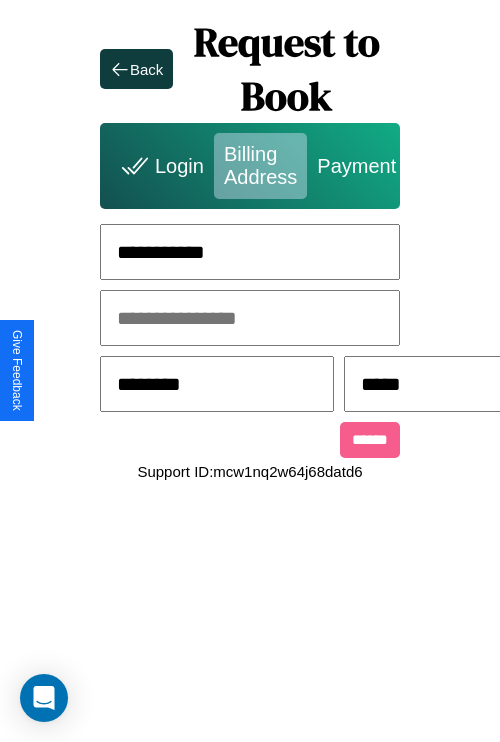 scroll, scrollTop: 0, scrollLeft: 517, axis: horizontal 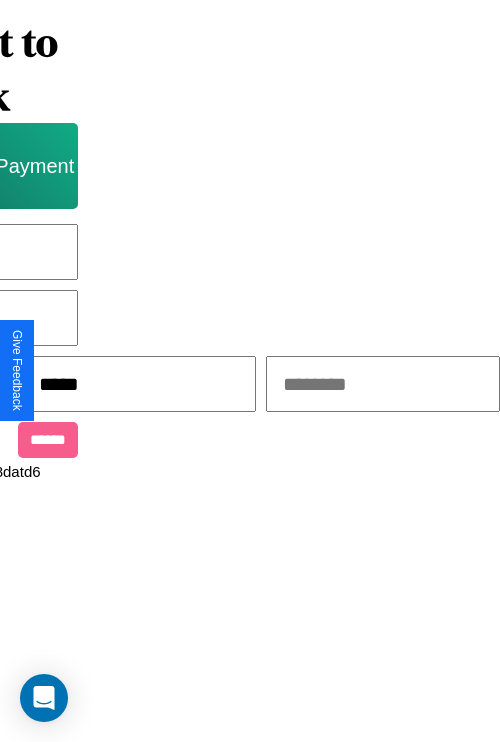 type on "*****" 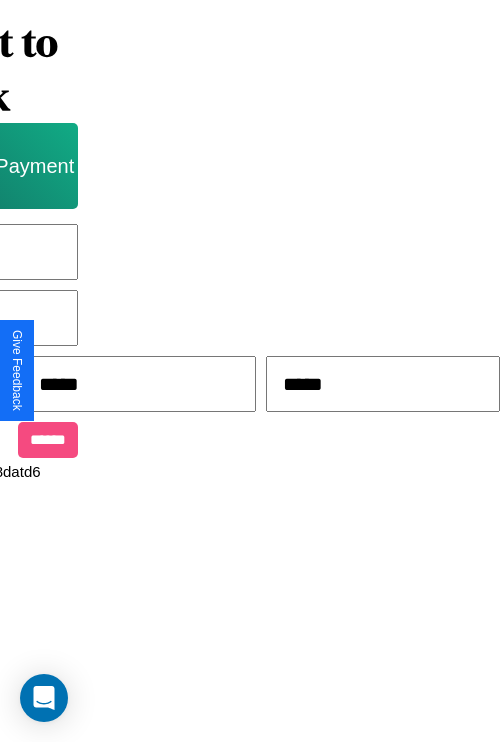 type on "*****" 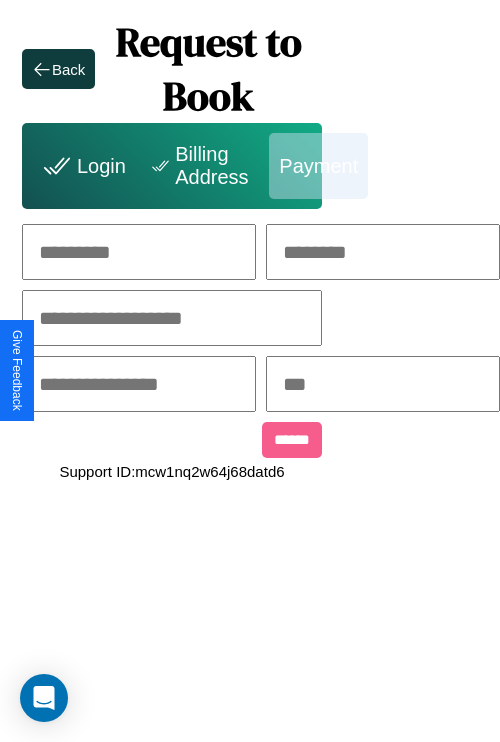 scroll, scrollTop: 0, scrollLeft: 208, axis: horizontal 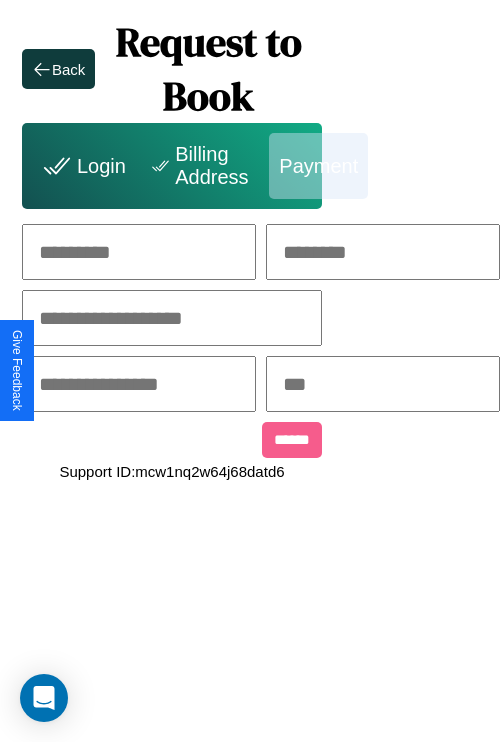 click at bounding box center [139, 252] 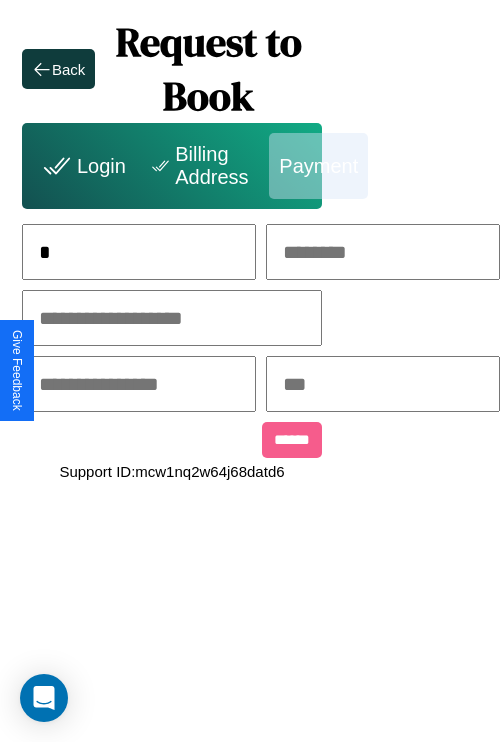 scroll, scrollTop: 0, scrollLeft: 130, axis: horizontal 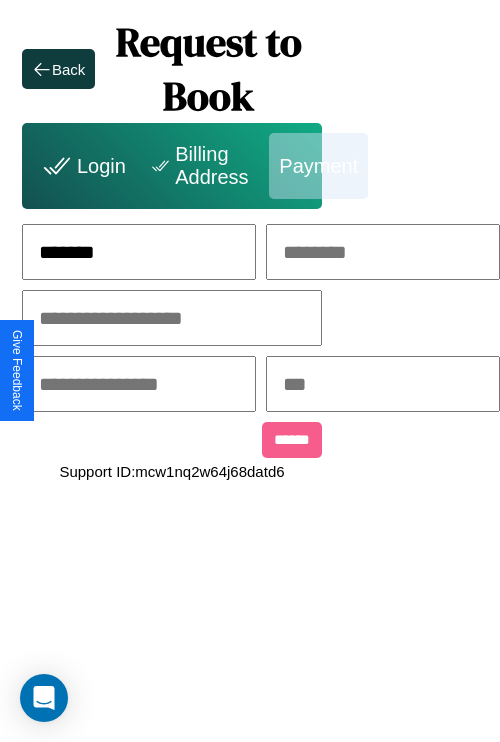 type on "*******" 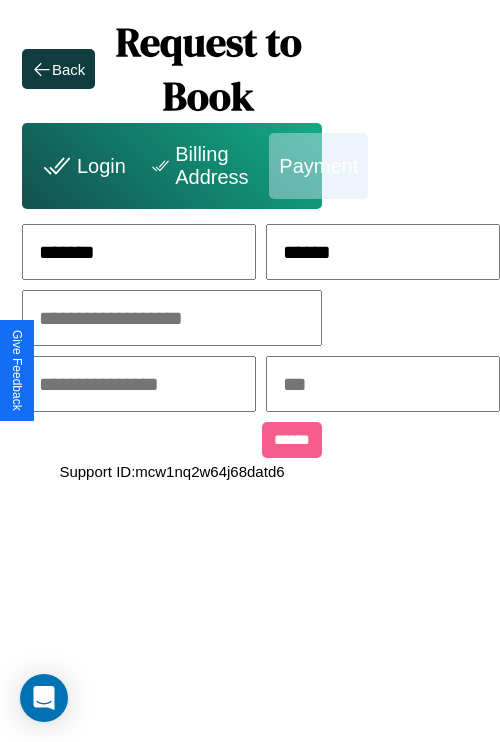 type on "******" 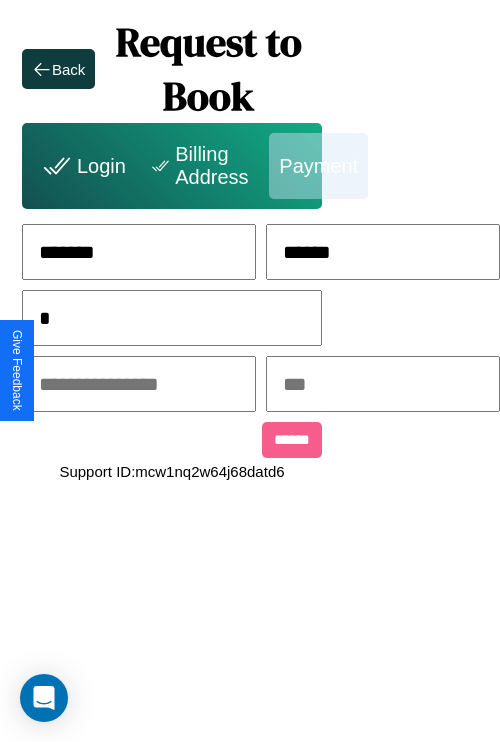 scroll, scrollTop: 0, scrollLeft: 128, axis: horizontal 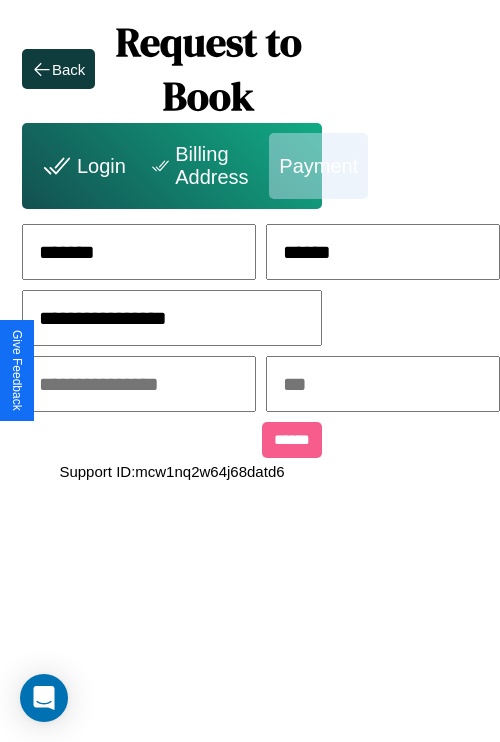 type on "**********" 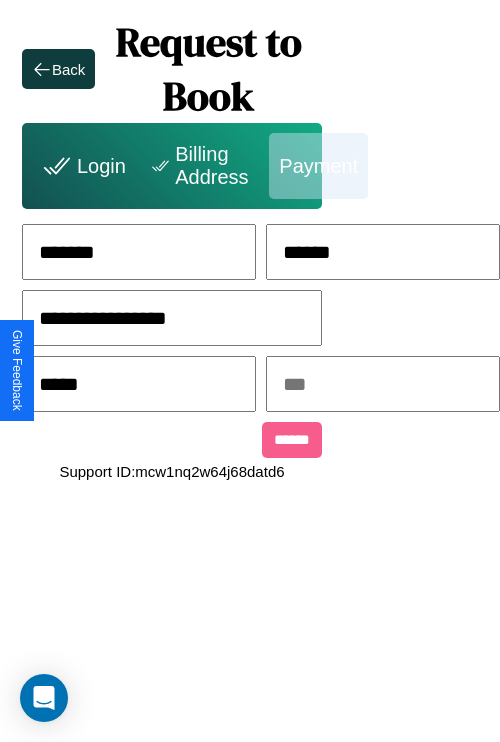 type on "*****" 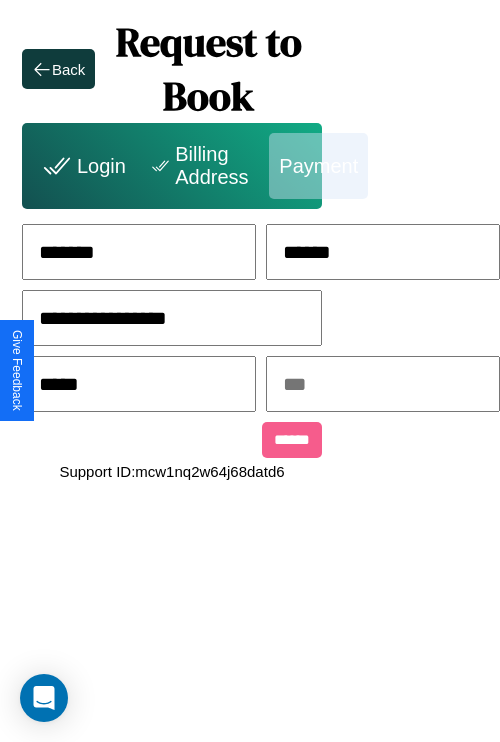click at bounding box center (383, 384) 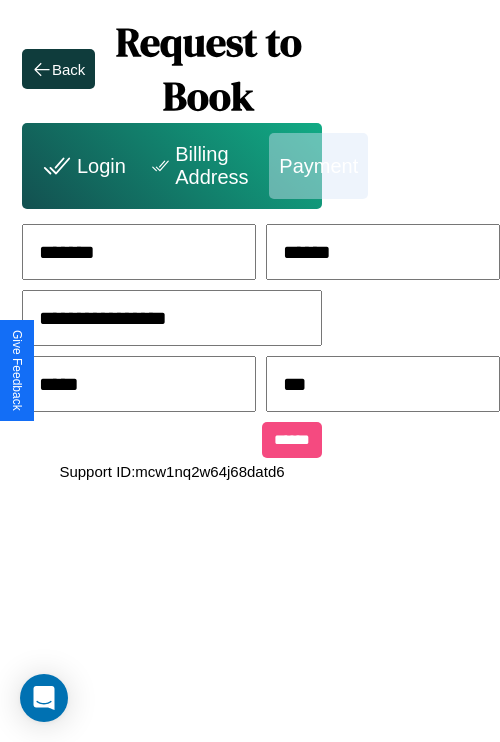 type on "***" 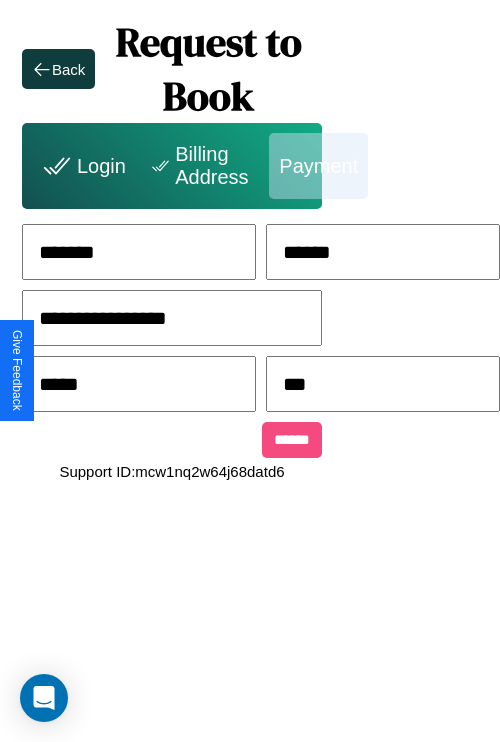 click on "******" at bounding box center (292, 440) 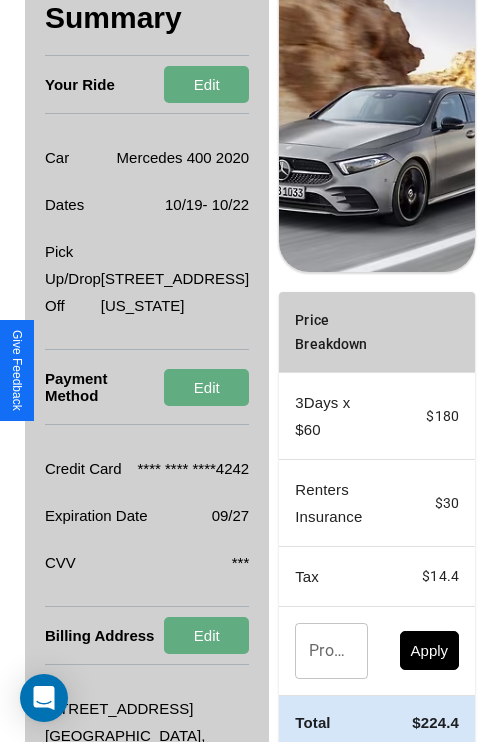 scroll, scrollTop: 455, scrollLeft: 72, axis: both 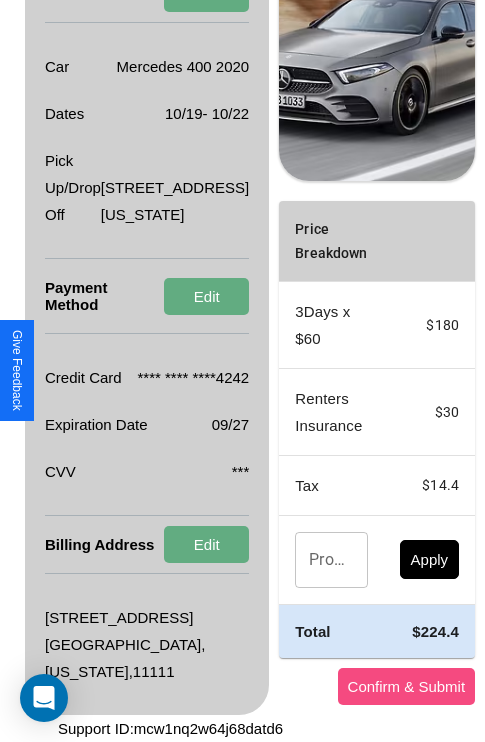 click on "Confirm & Submit" at bounding box center [407, 686] 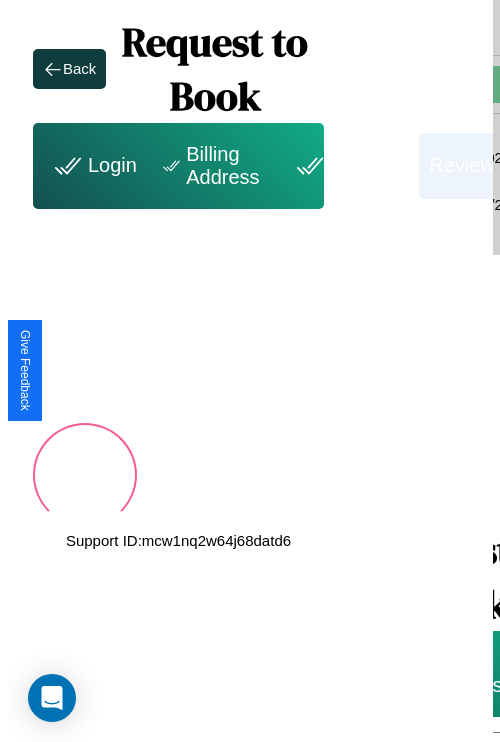 scroll, scrollTop: 0, scrollLeft: 72, axis: horizontal 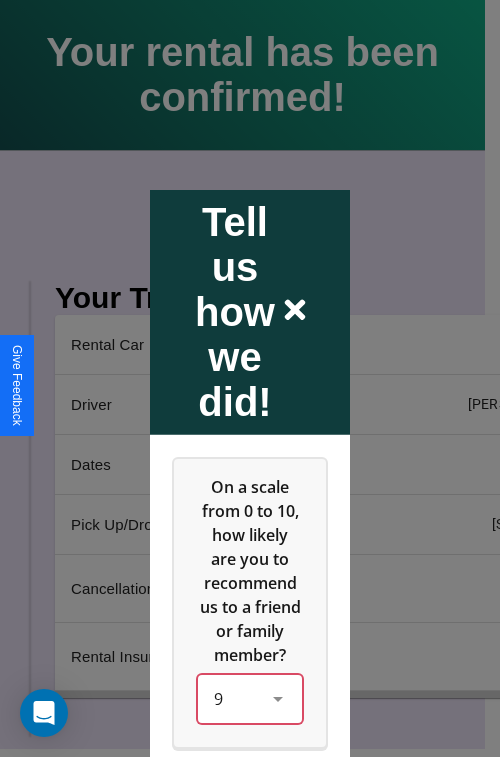 click on "9" at bounding box center (250, 698) 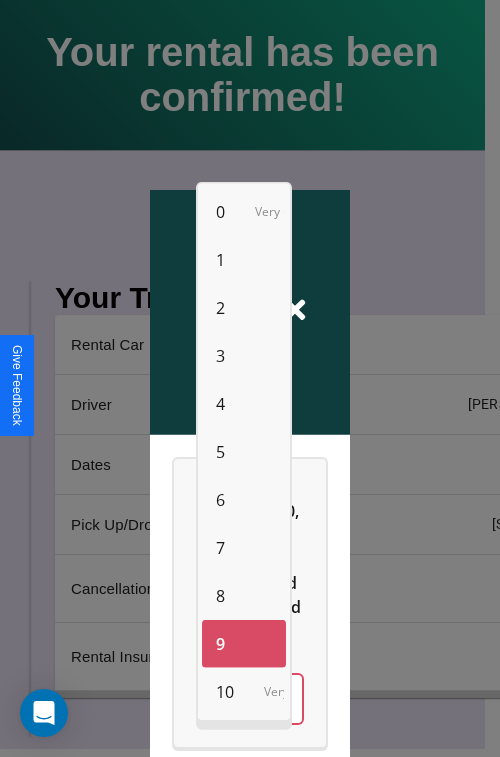 click on "4" at bounding box center [220, 404] 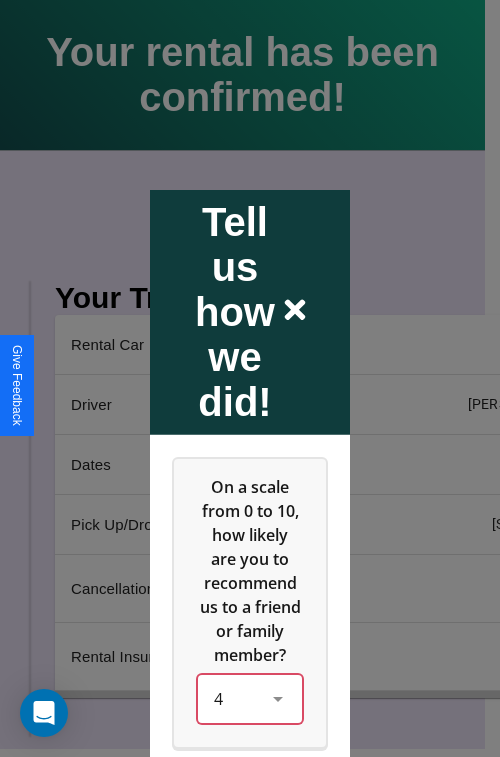 scroll, scrollTop: 334, scrollLeft: 0, axis: vertical 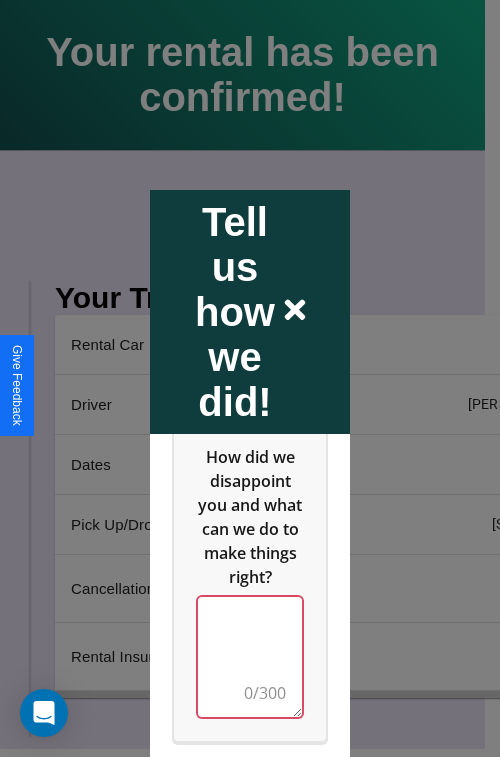 click at bounding box center [250, 656] 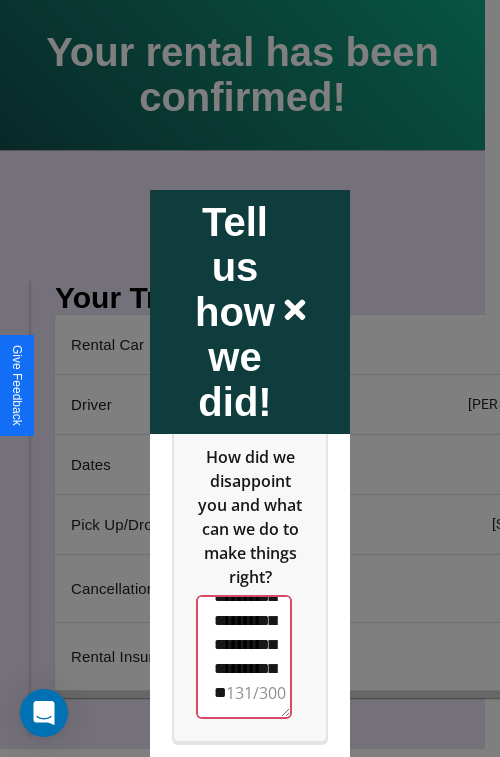 scroll, scrollTop: 588, scrollLeft: 0, axis: vertical 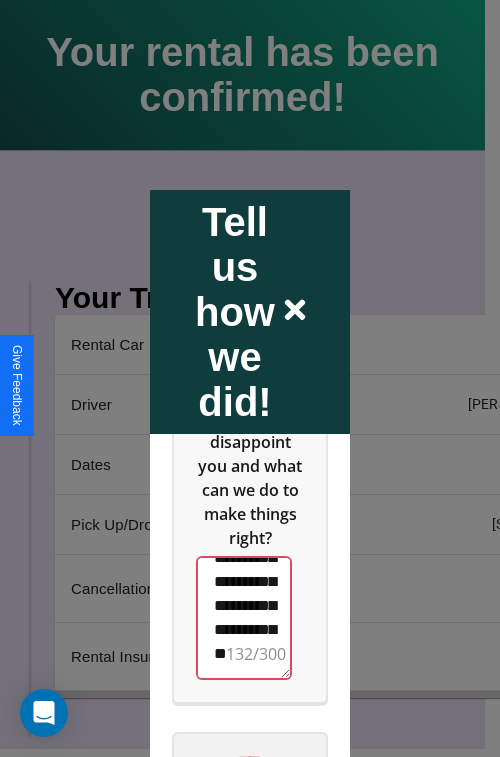 type on "**********" 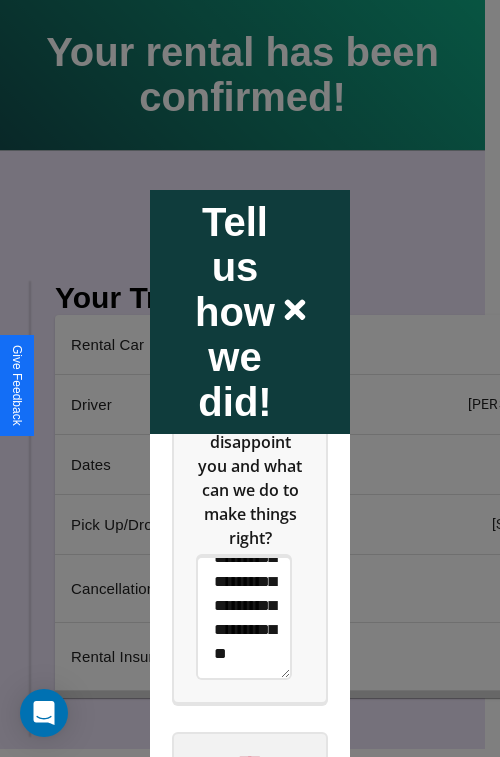 click on "****" at bounding box center (250, 761) 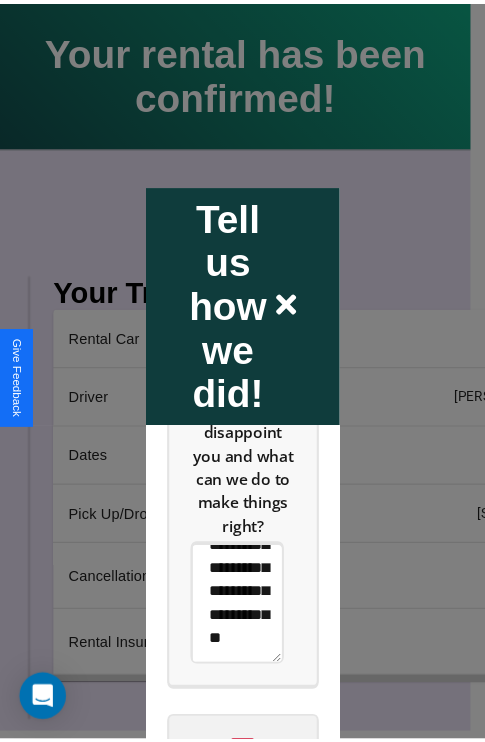 scroll, scrollTop: 0, scrollLeft: 0, axis: both 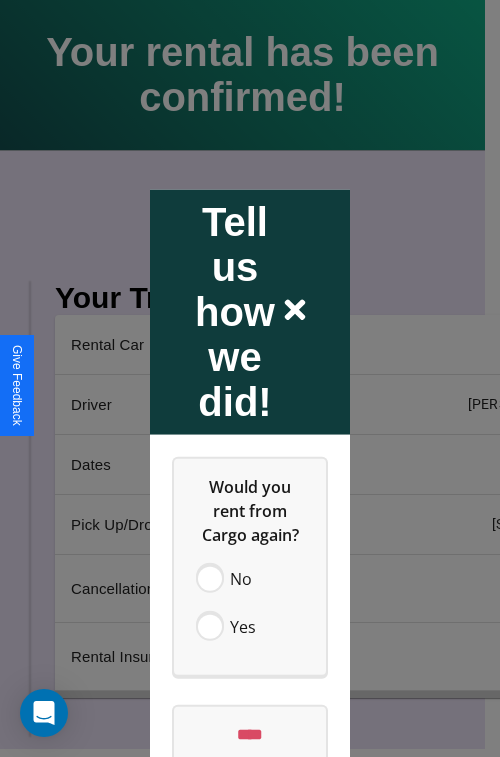 click at bounding box center (250, 378) 